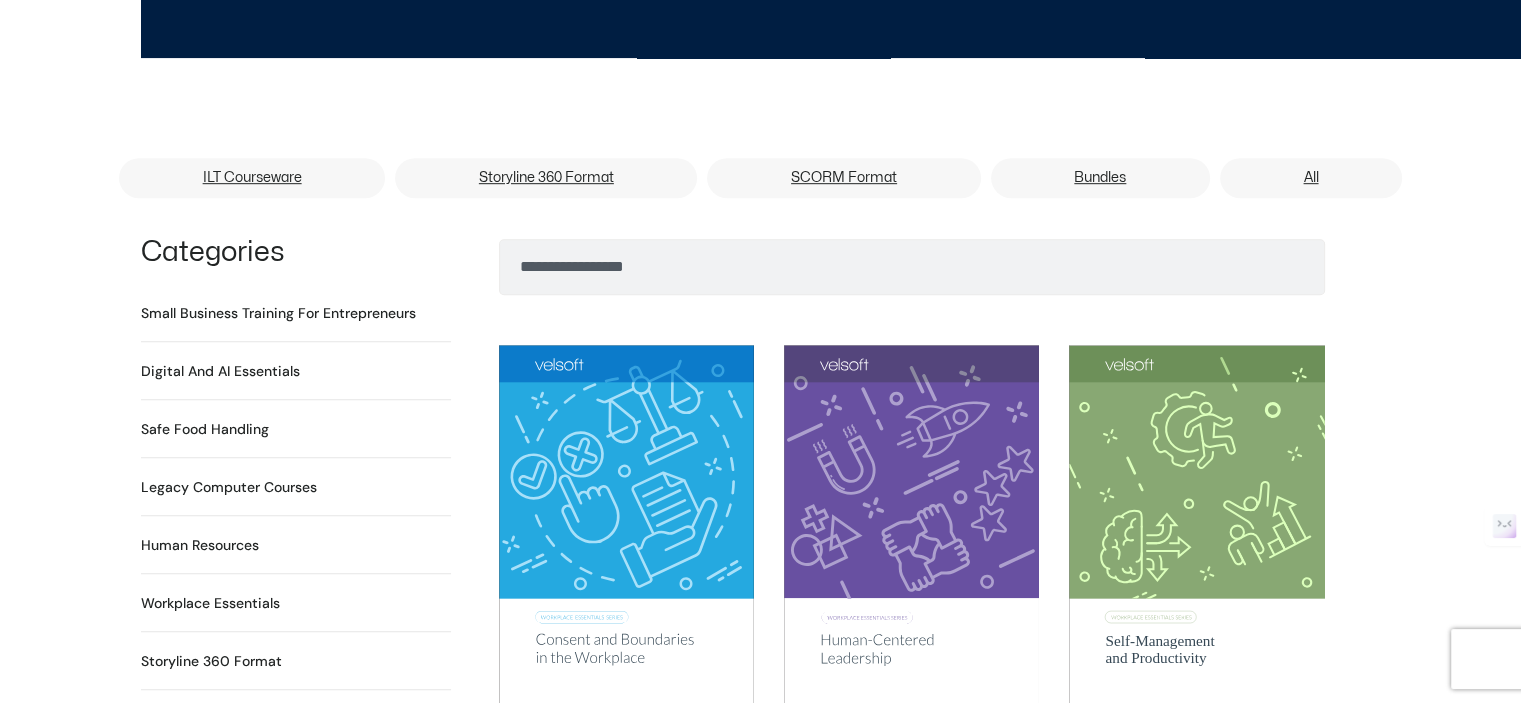 scroll, scrollTop: 1400, scrollLeft: 0, axis: vertical 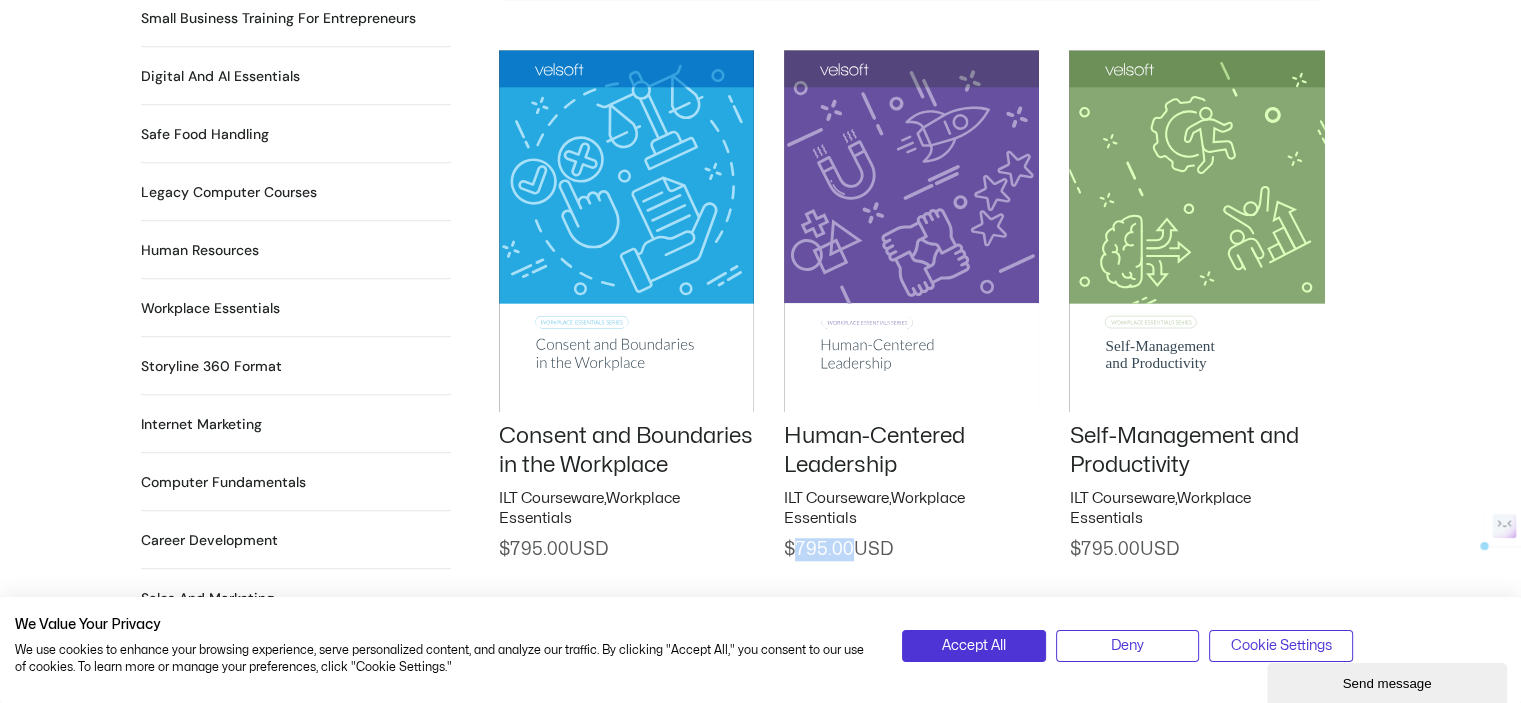 drag, startPoint x: 800, startPoint y: 540, endPoint x: 923, endPoint y: 529, distance: 123.49089 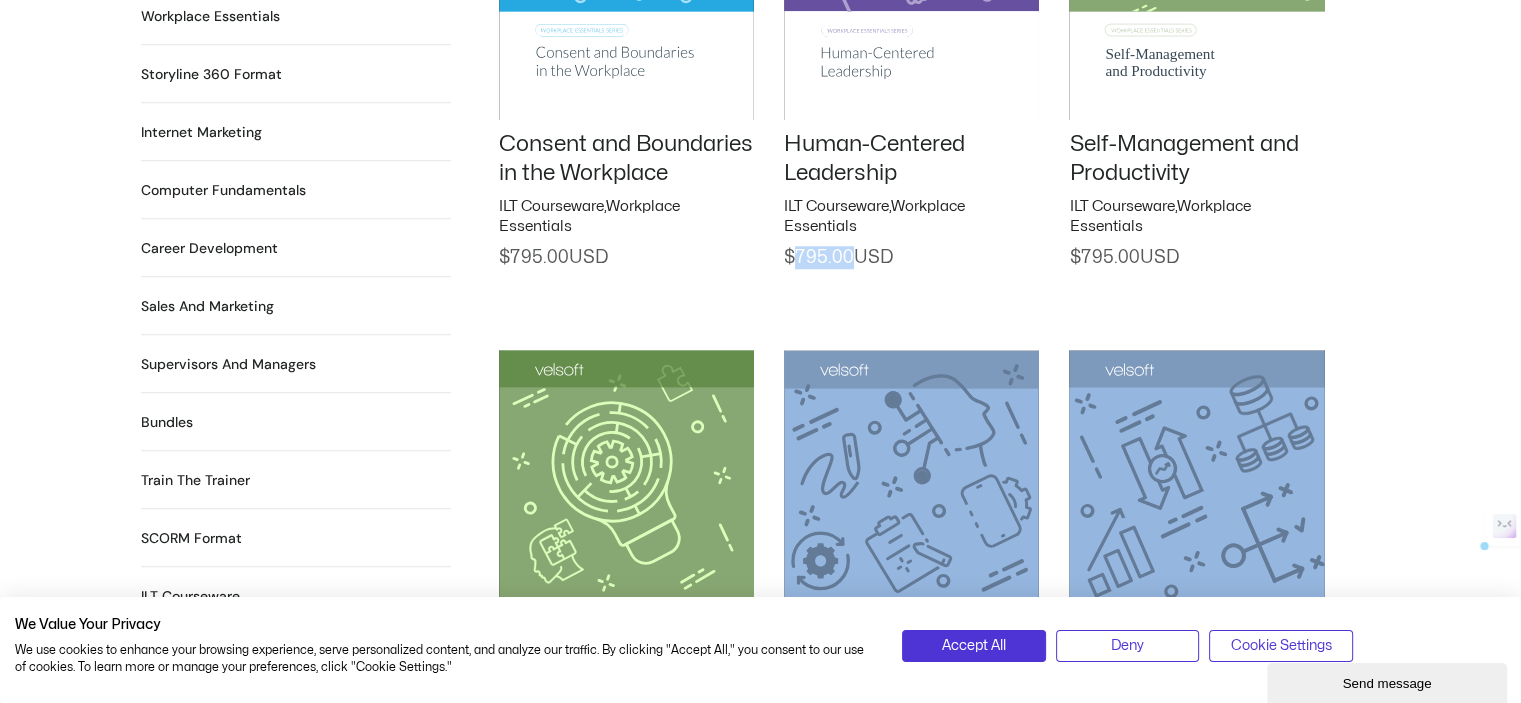scroll, scrollTop: 2000, scrollLeft: 0, axis: vertical 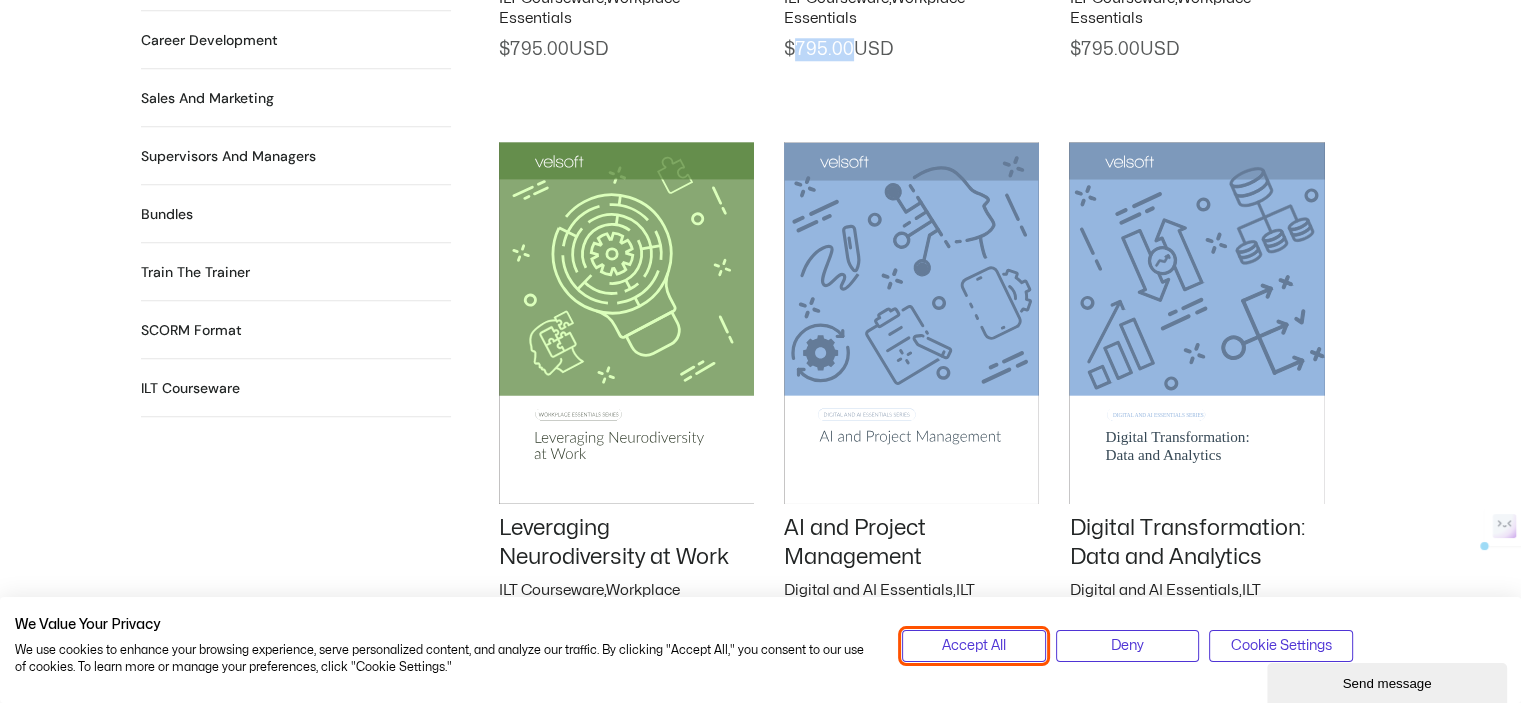 click on "Accept All" at bounding box center [974, 646] 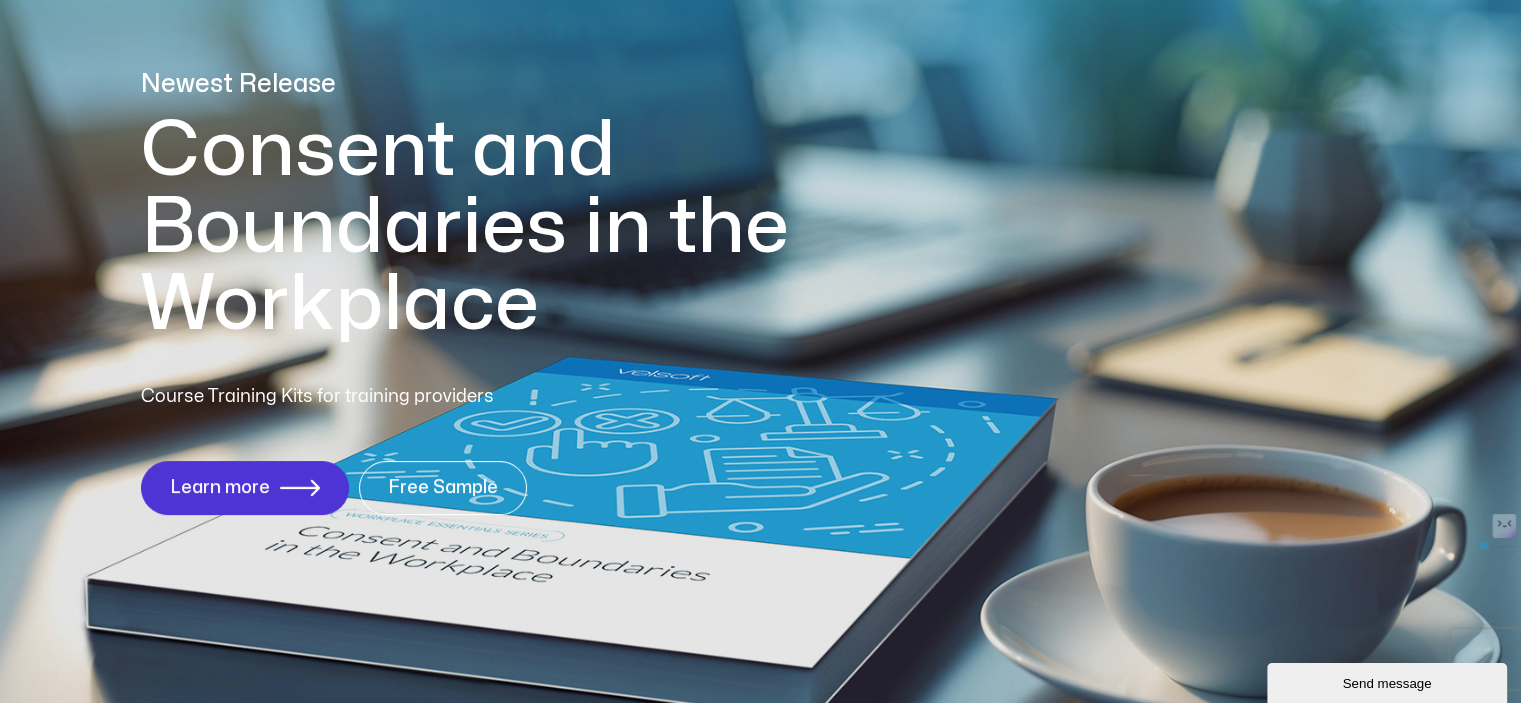 scroll, scrollTop: 300, scrollLeft: 0, axis: vertical 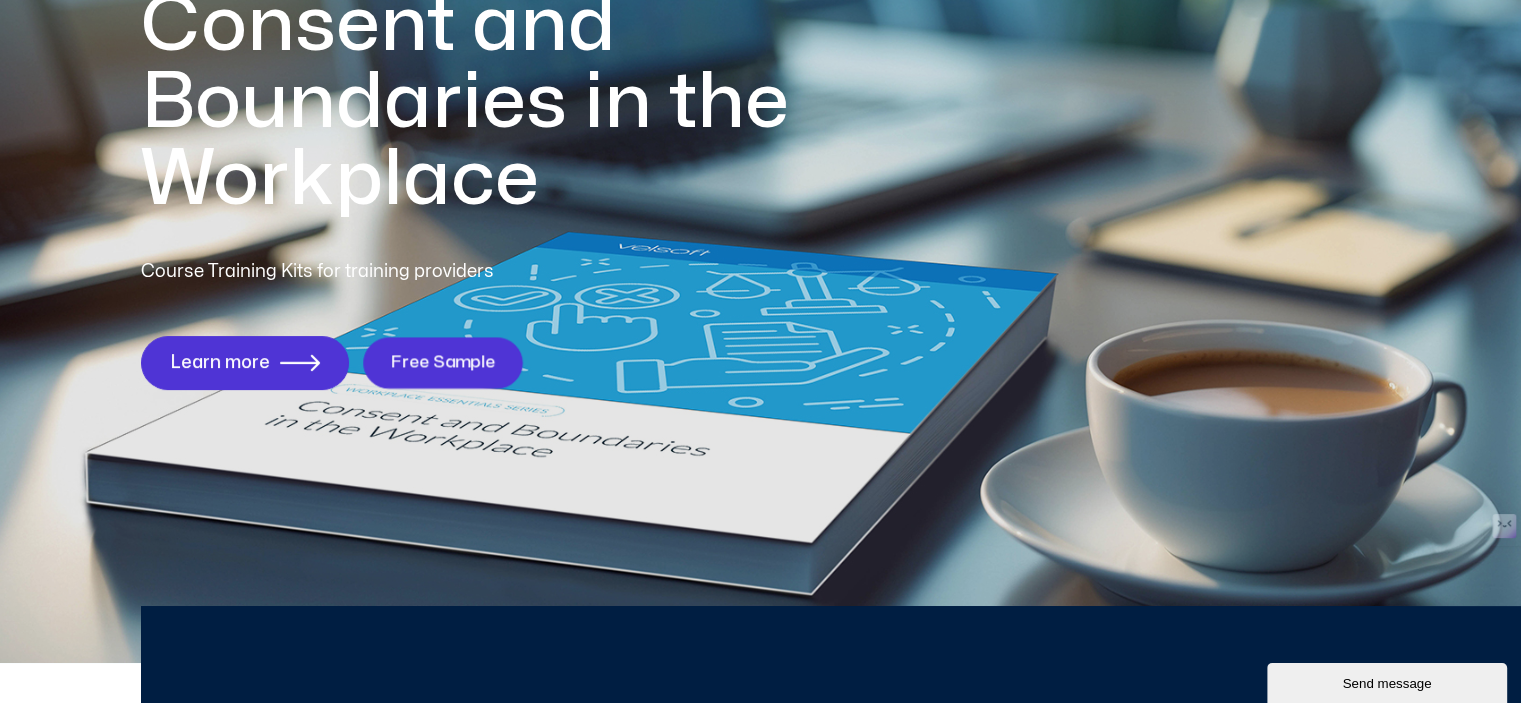click on "Free Sample" at bounding box center [443, 362] 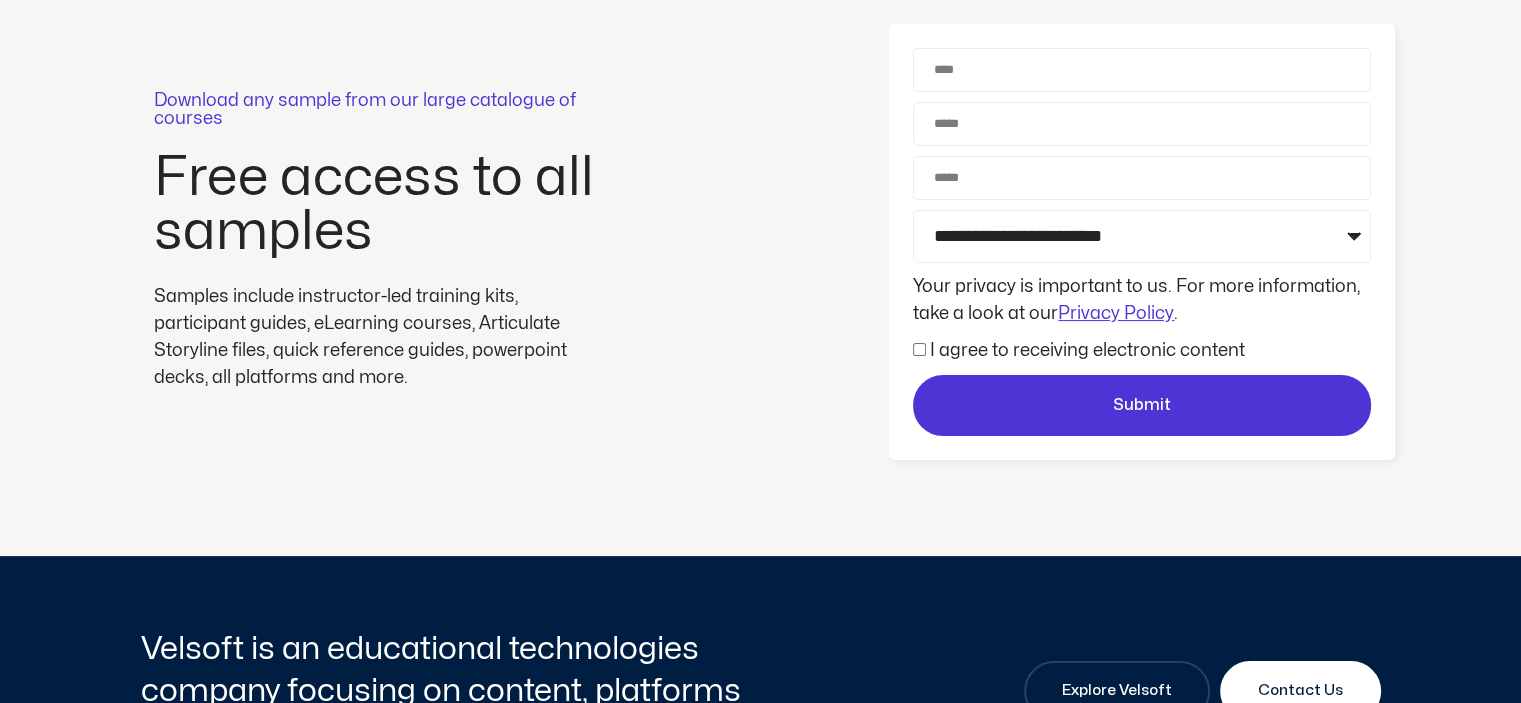 scroll, scrollTop: 200, scrollLeft: 0, axis: vertical 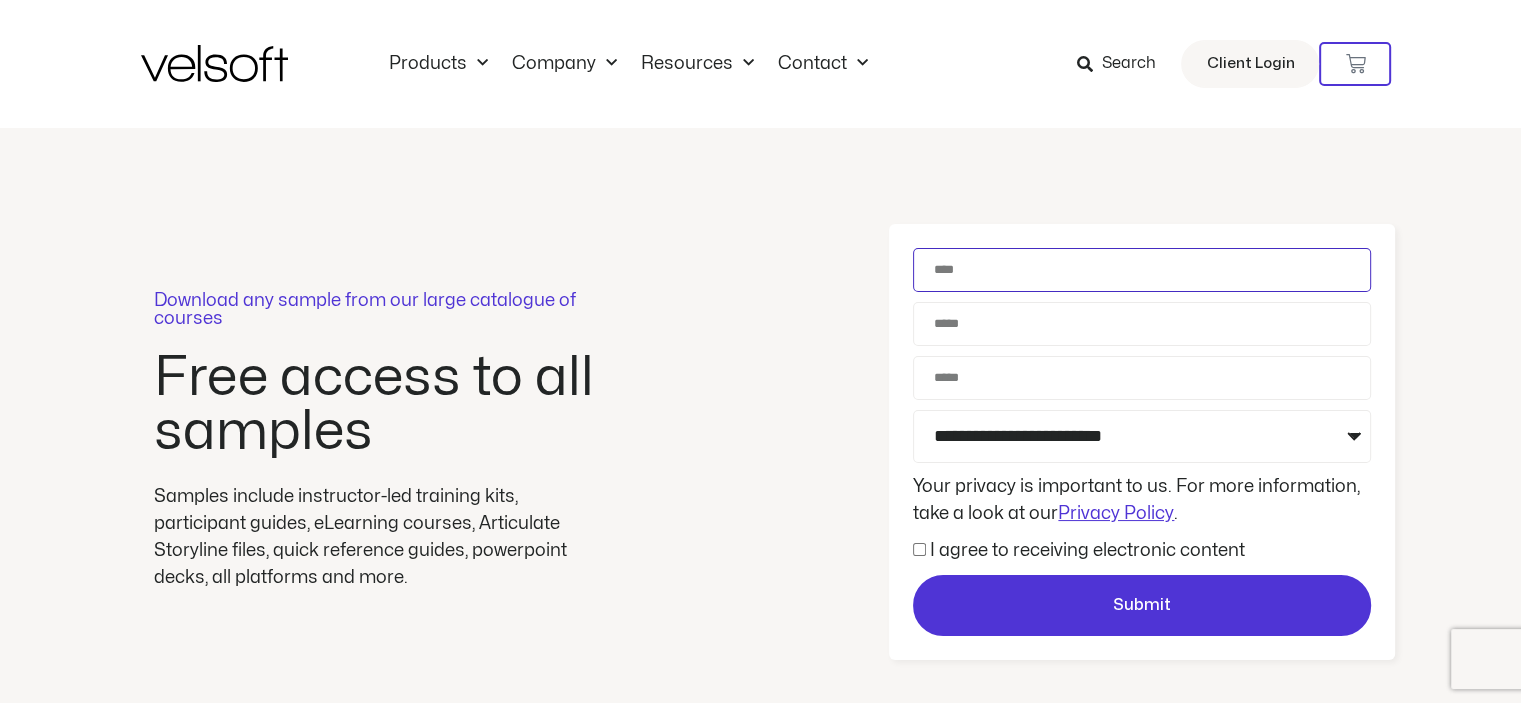 drag, startPoint x: 1008, startPoint y: 257, endPoint x: 1010, endPoint y: 269, distance: 12.165525 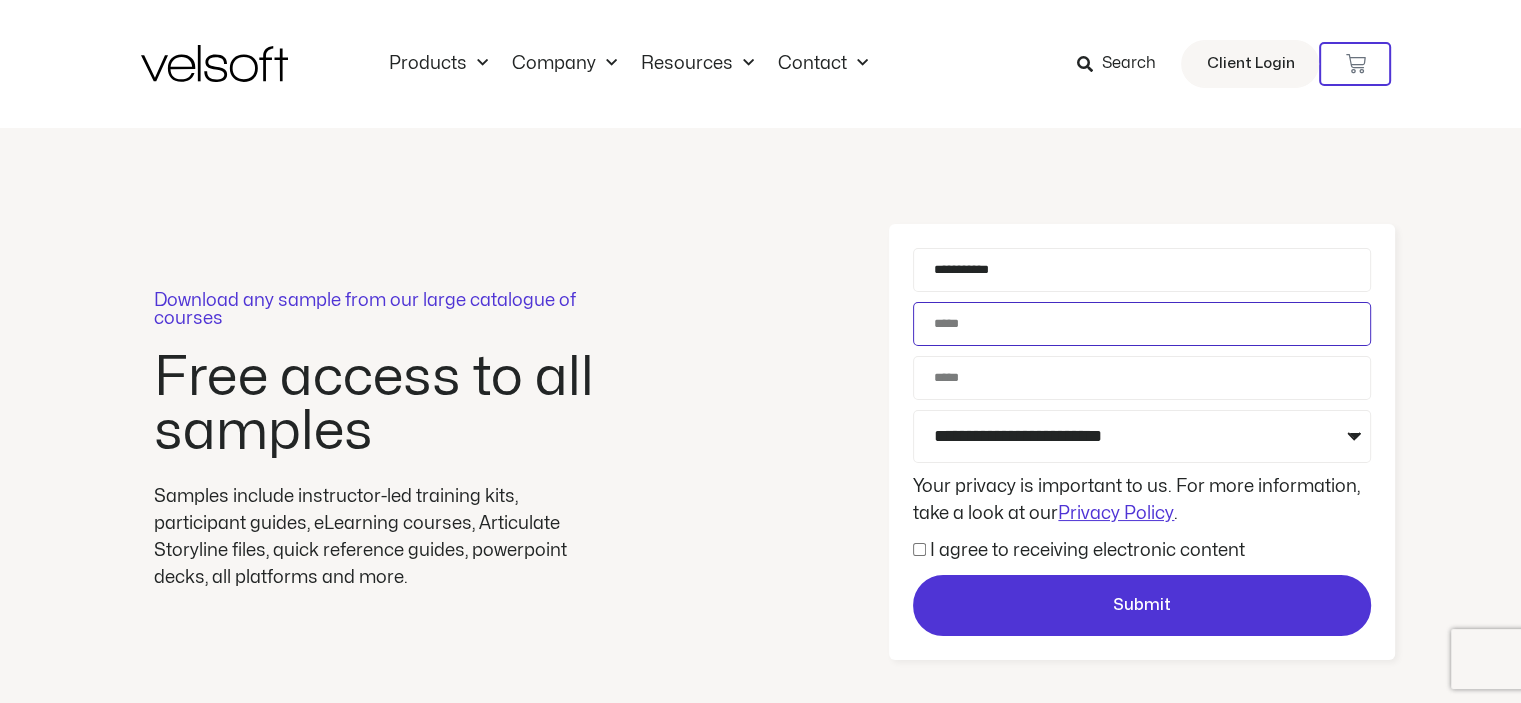 type on "**********" 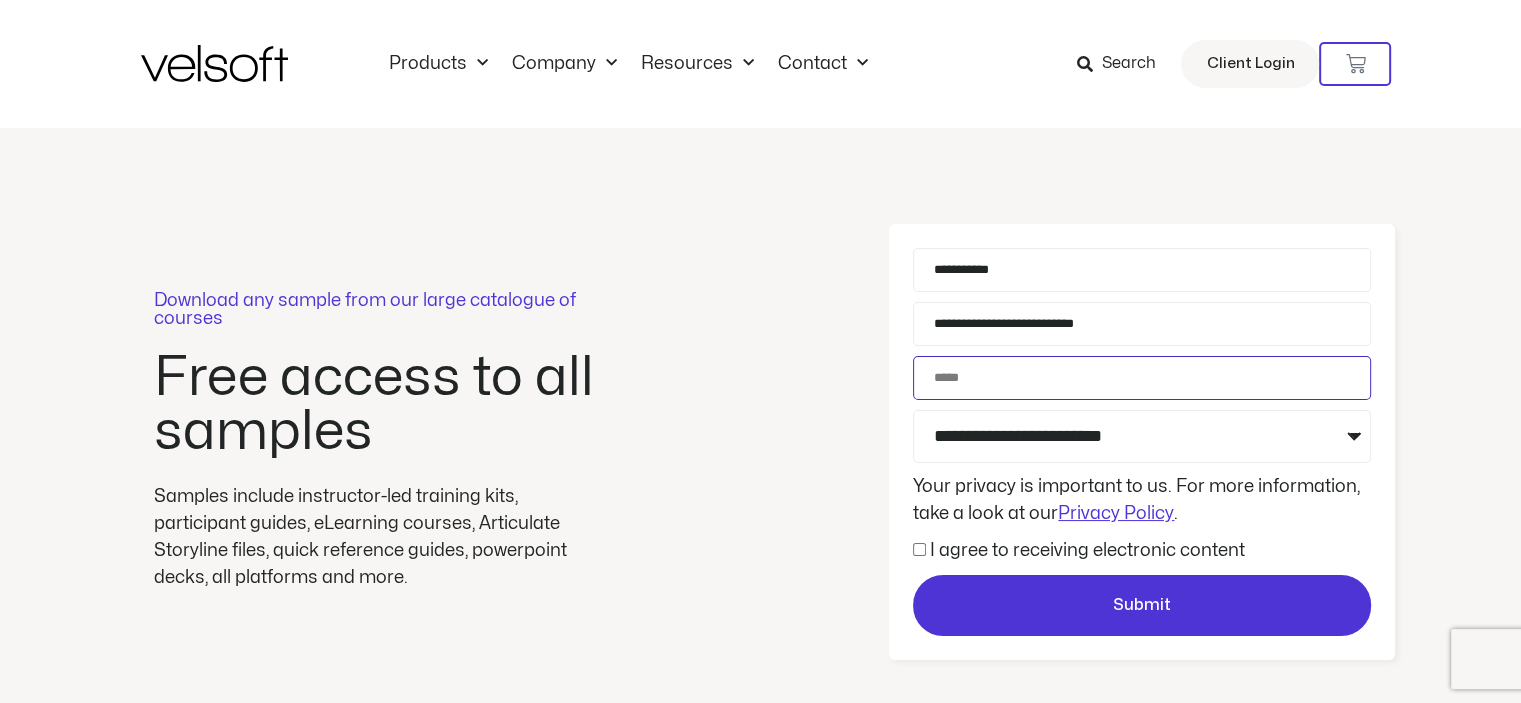 type on "**********" 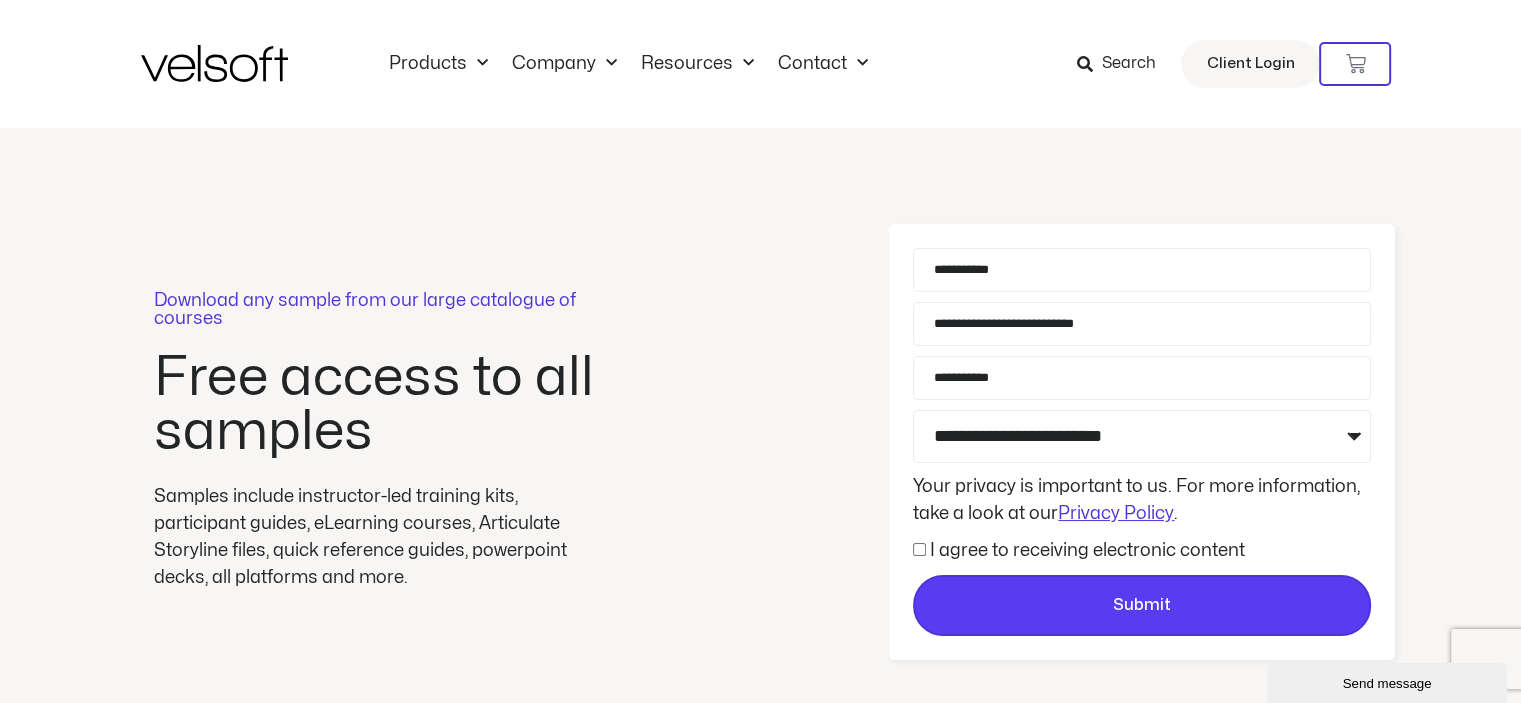scroll, scrollTop: 0, scrollLeft: 0, axis: both 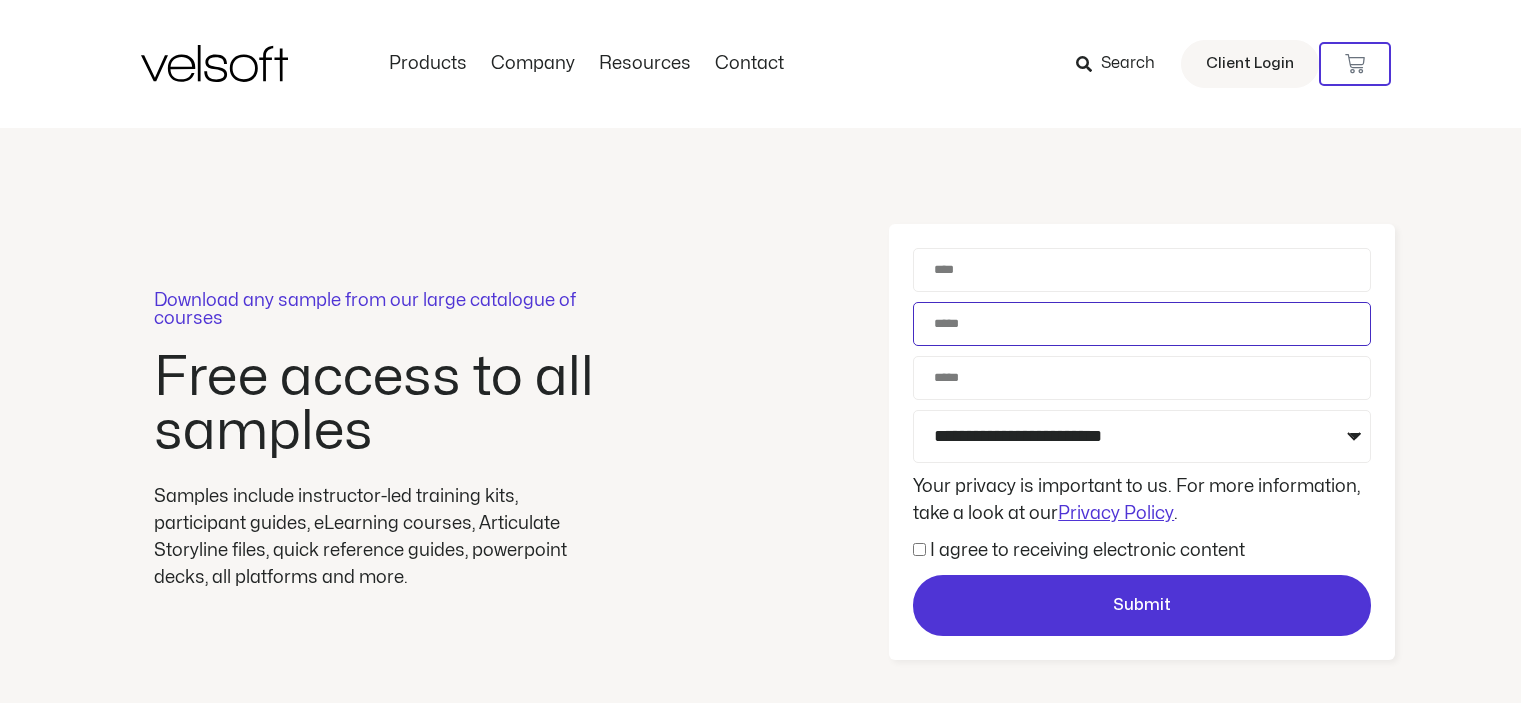 click on "Email" at bounding box center [1142, 324] 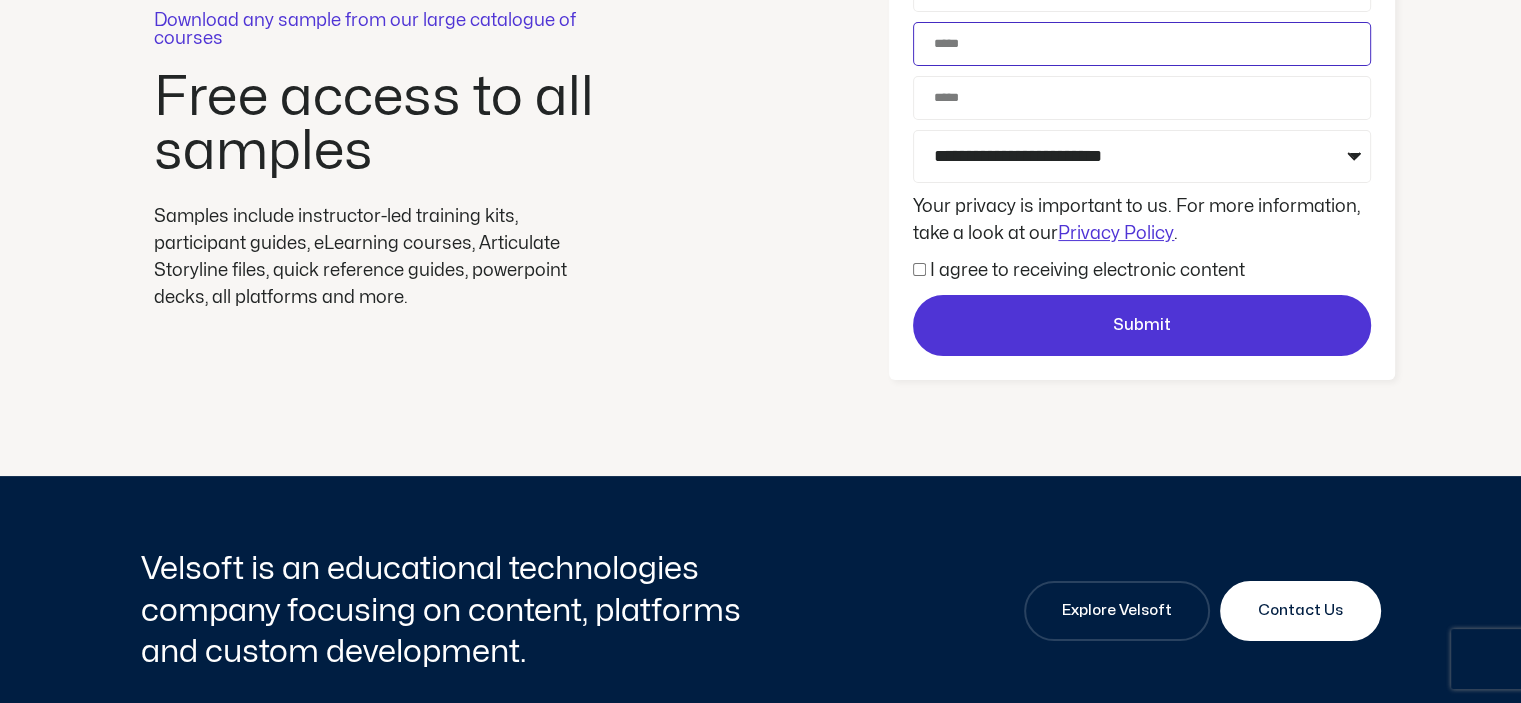 scroll, scrollTop: 80, scrollLeft: 0, axis: vertical 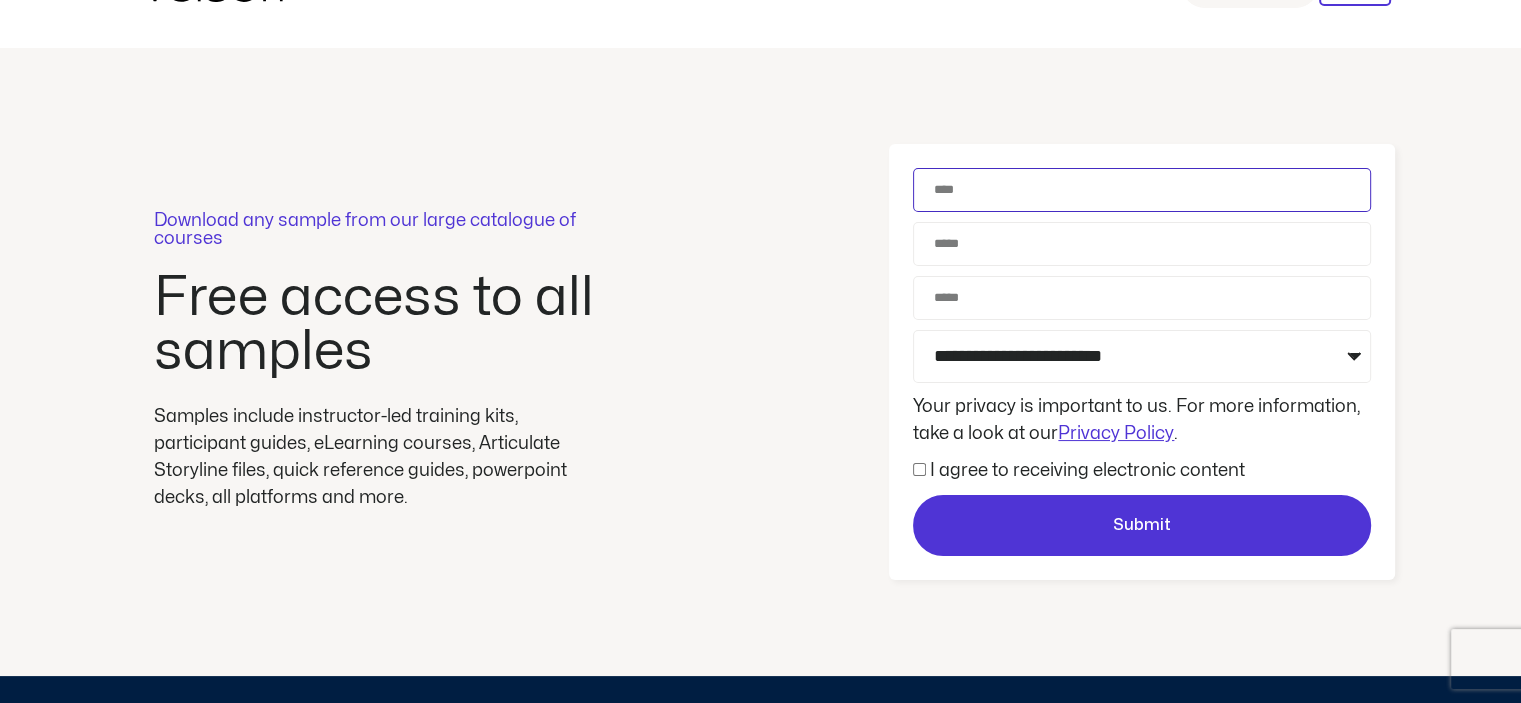 click on "Name" at bounding box center (1142, 190) 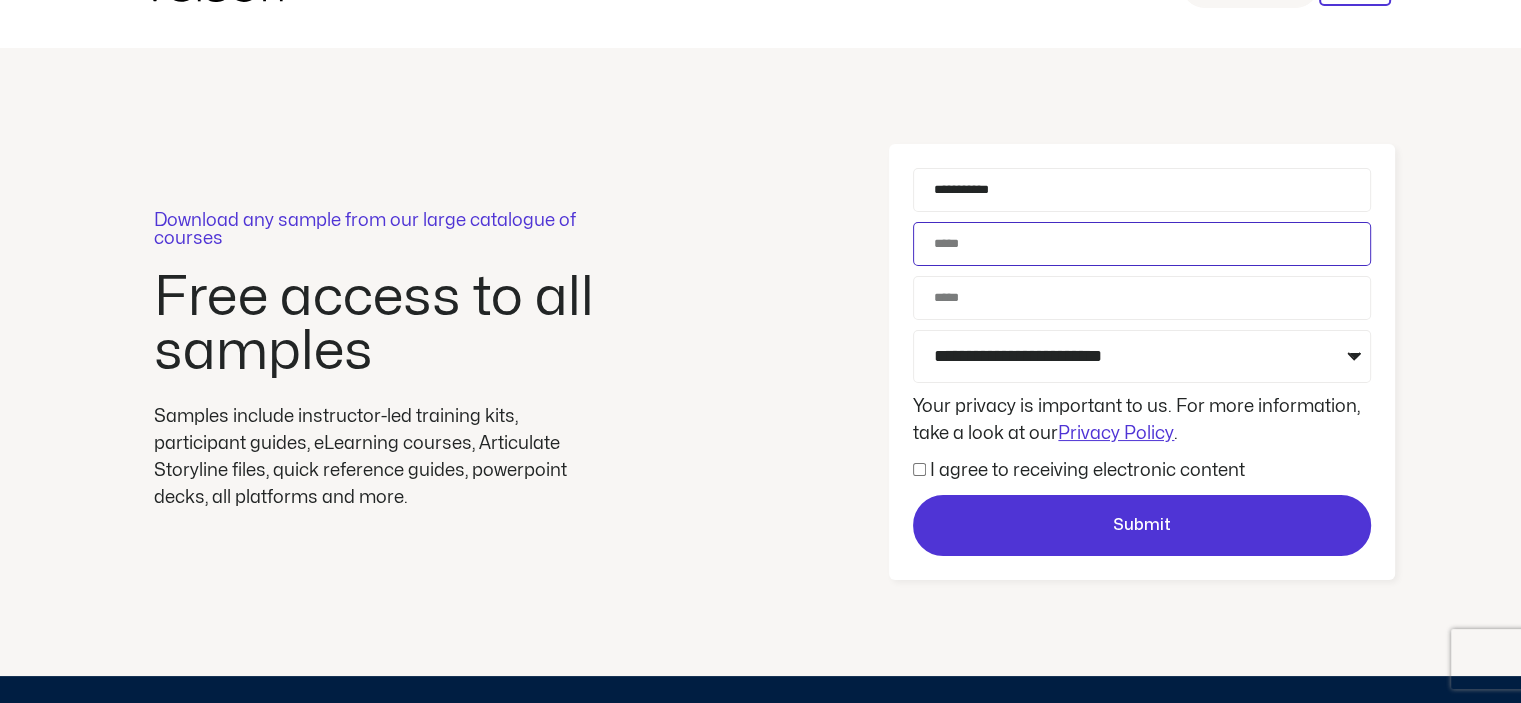 type on "**********" 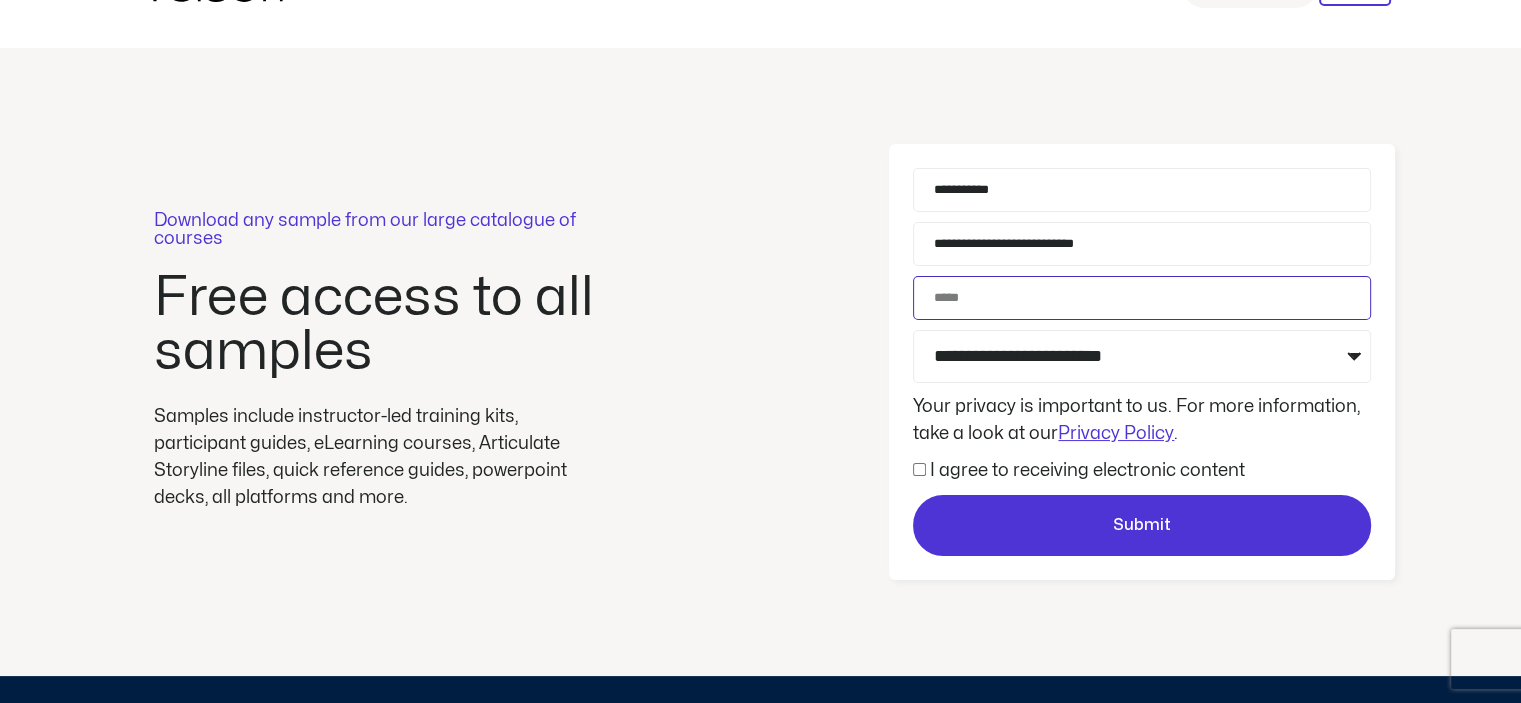 type on "**********" 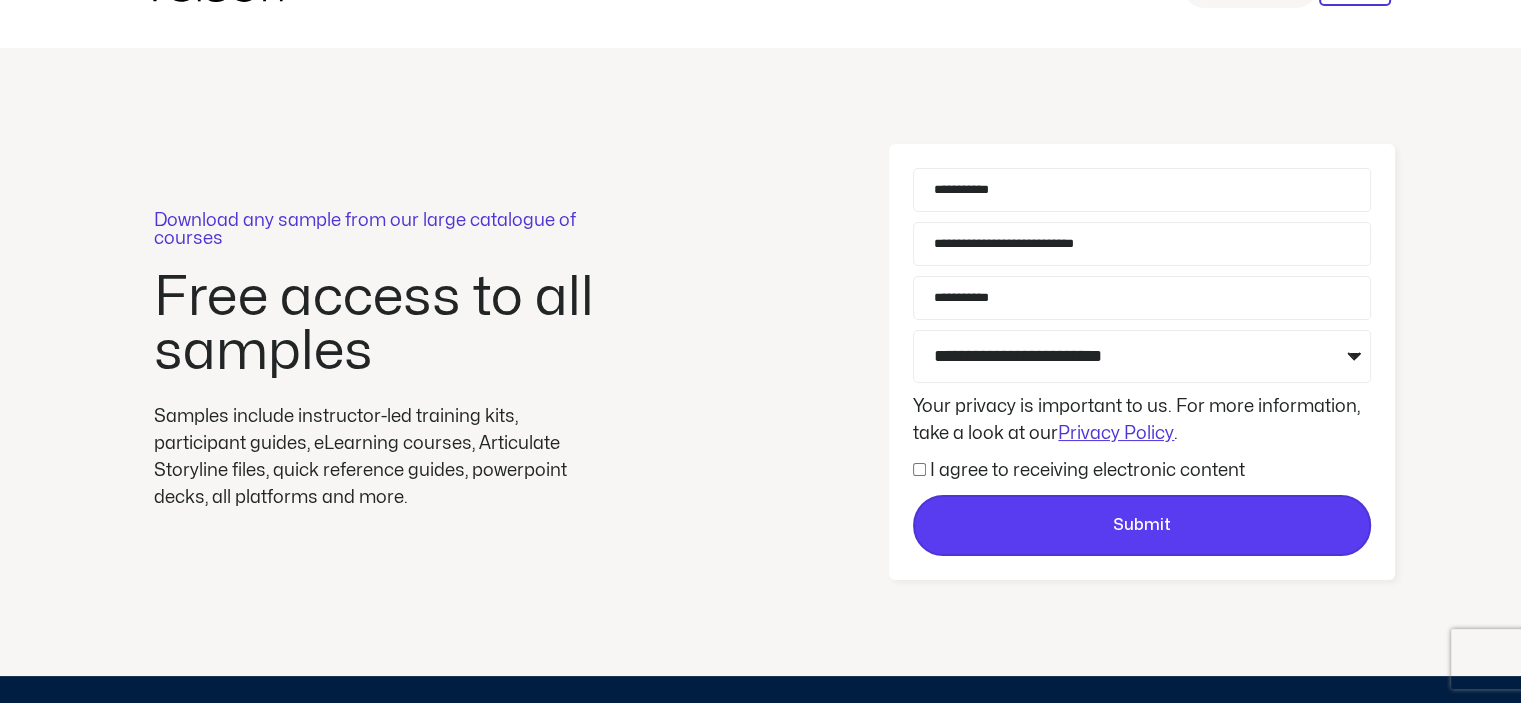 click on "Submit" at bounding box center [1142, 526] 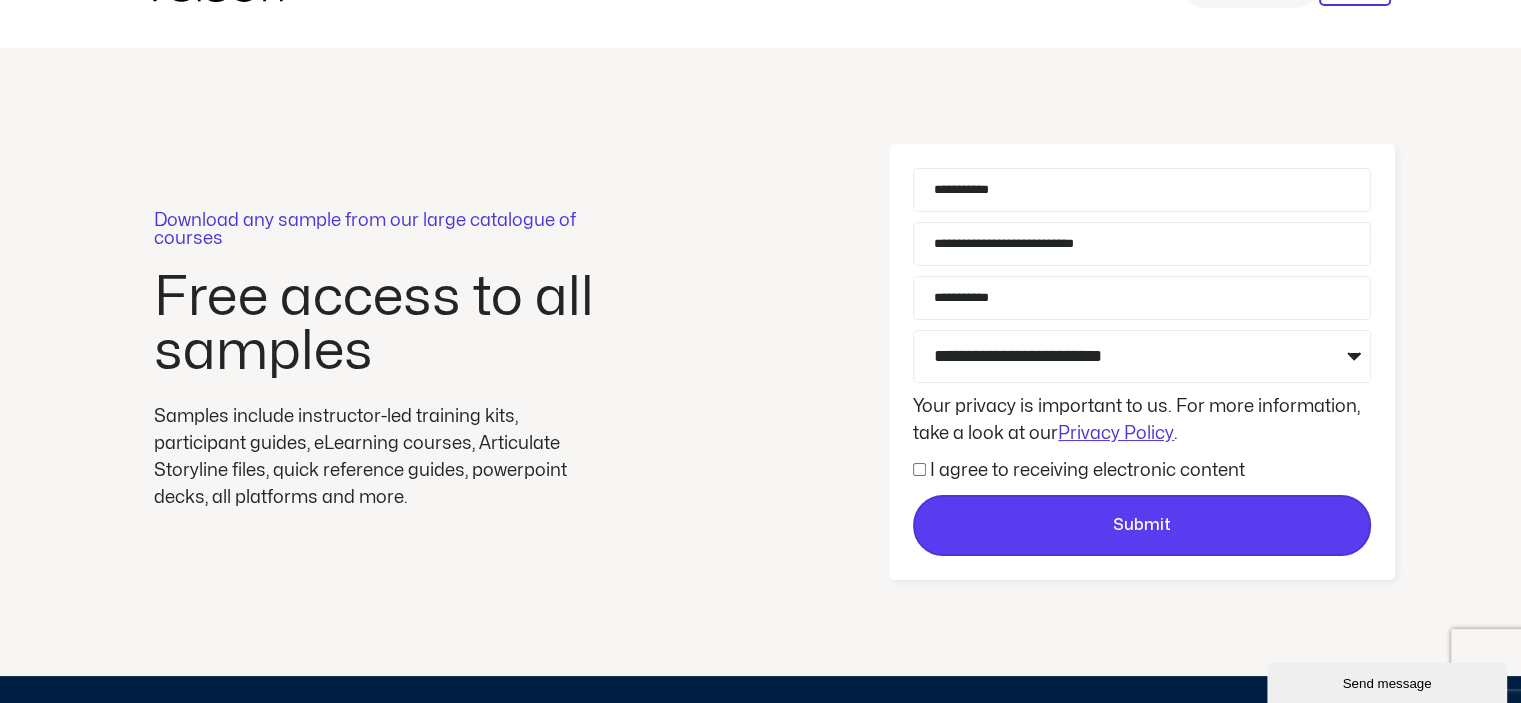scroll, scrollTop: 0, scrollLeft: 0, axis: both 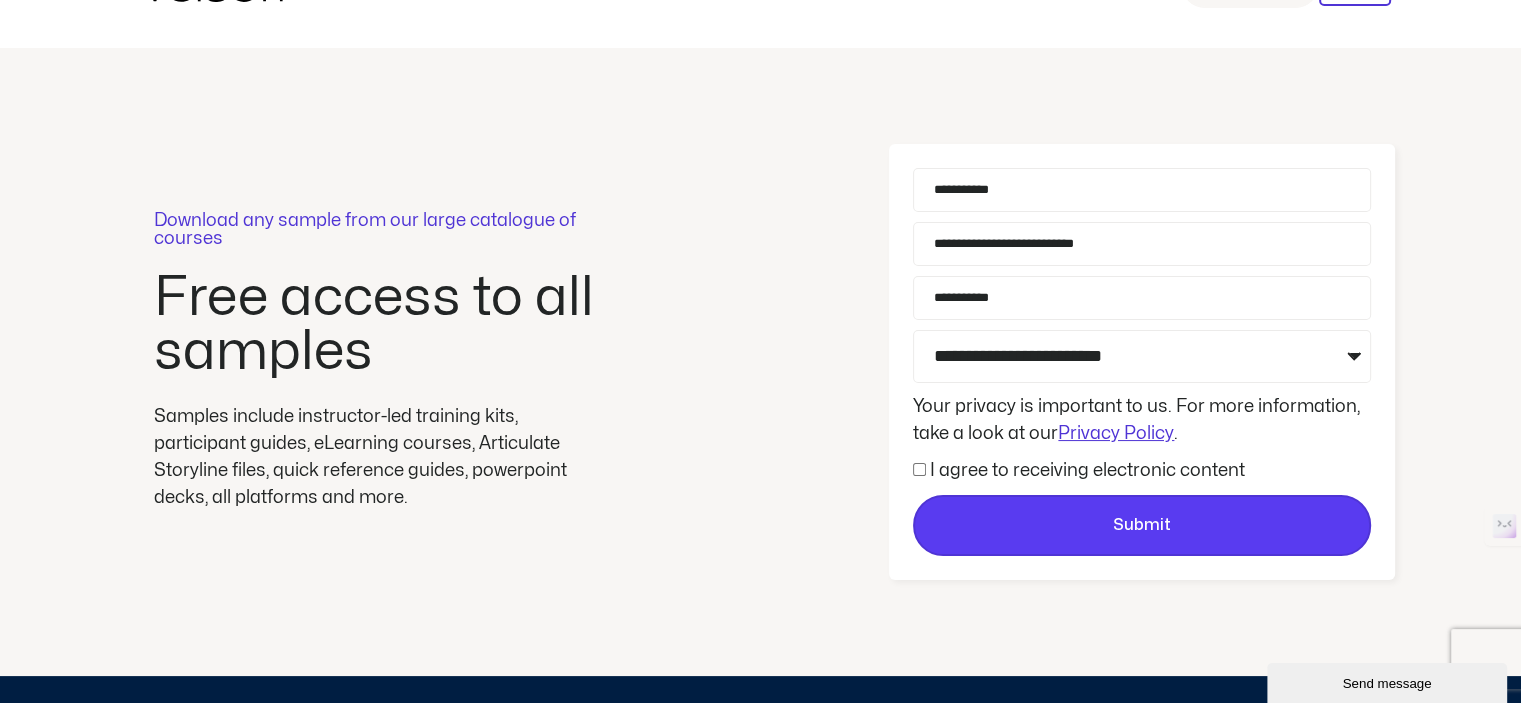 click on "Submit" at bounding box center (1142, 526) 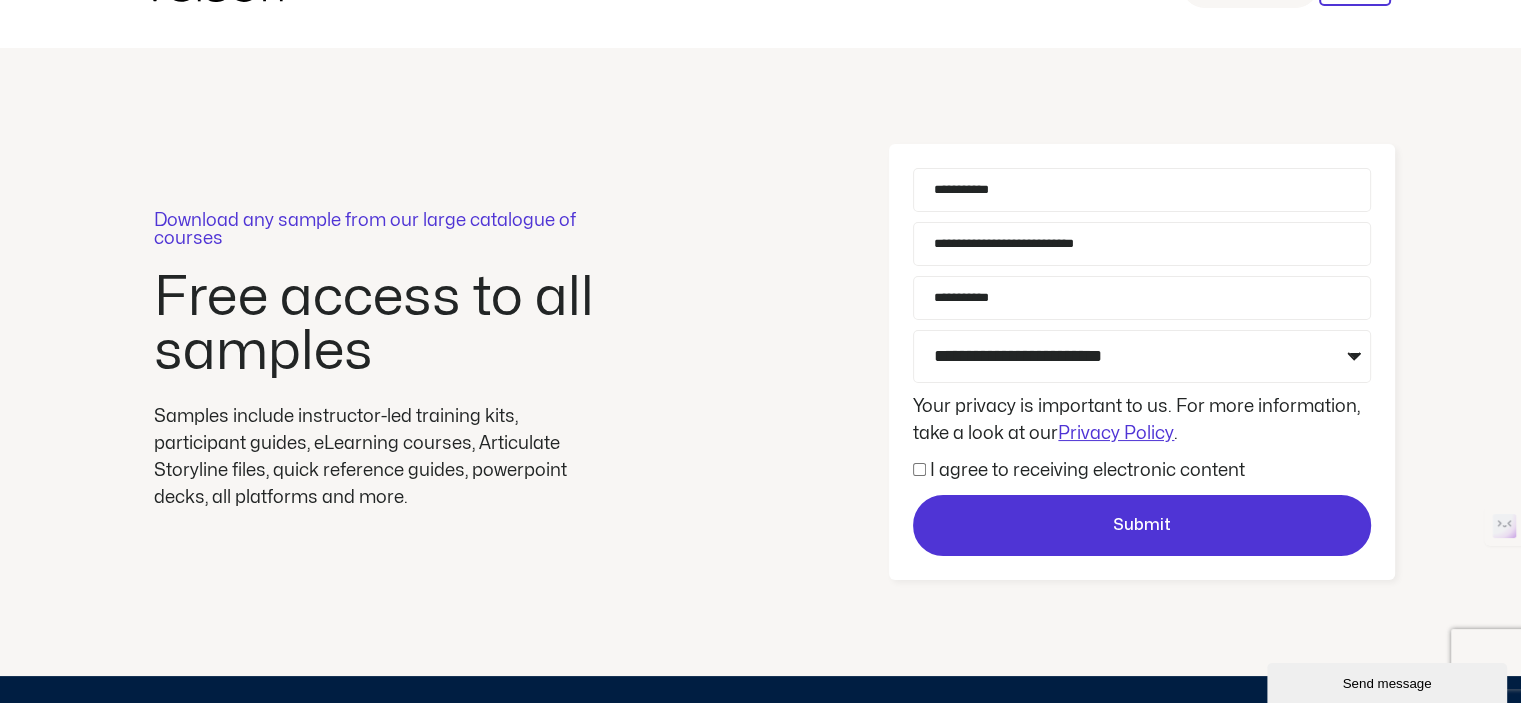 click on "I agree to receiving electronic content" at bounding box center (1087, 470) 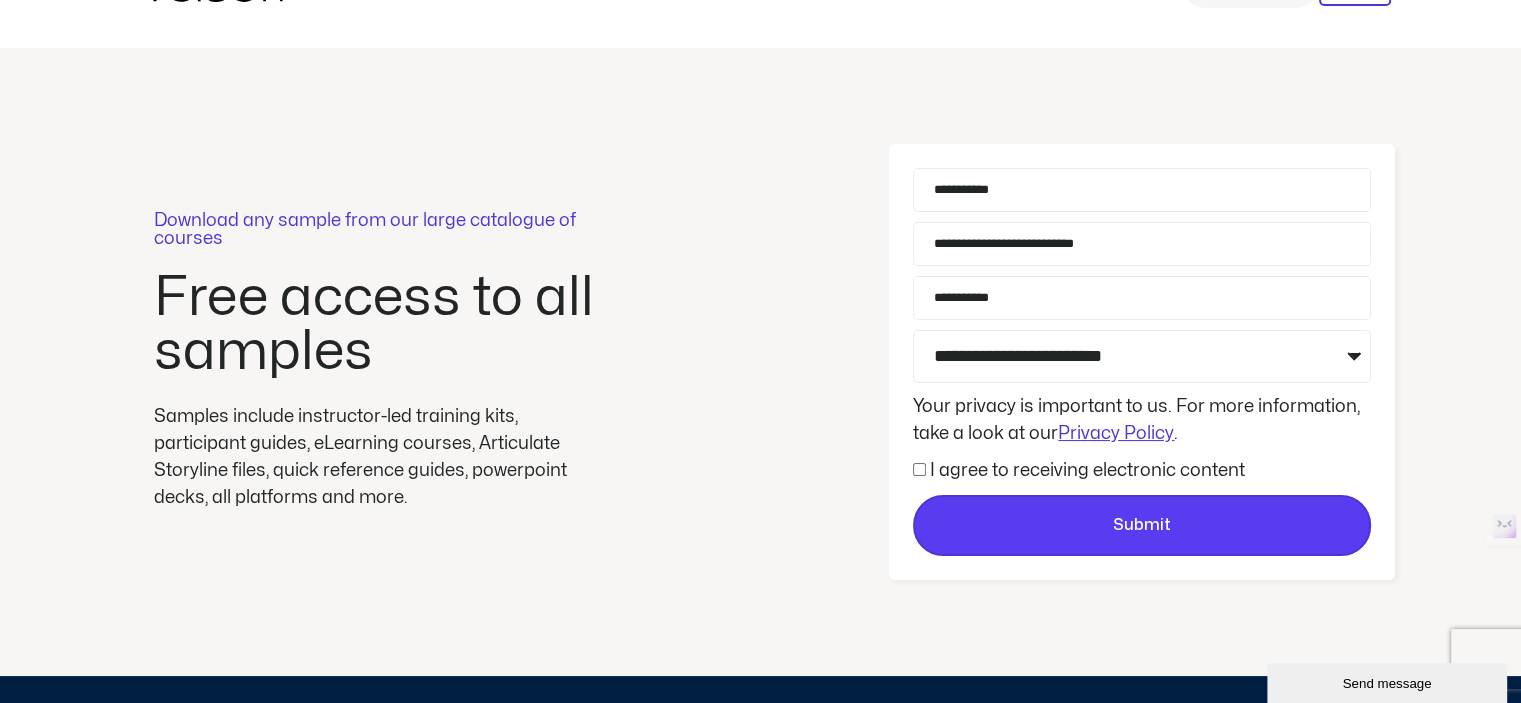 click on "Submit" at bounding box center [1142, 526] 